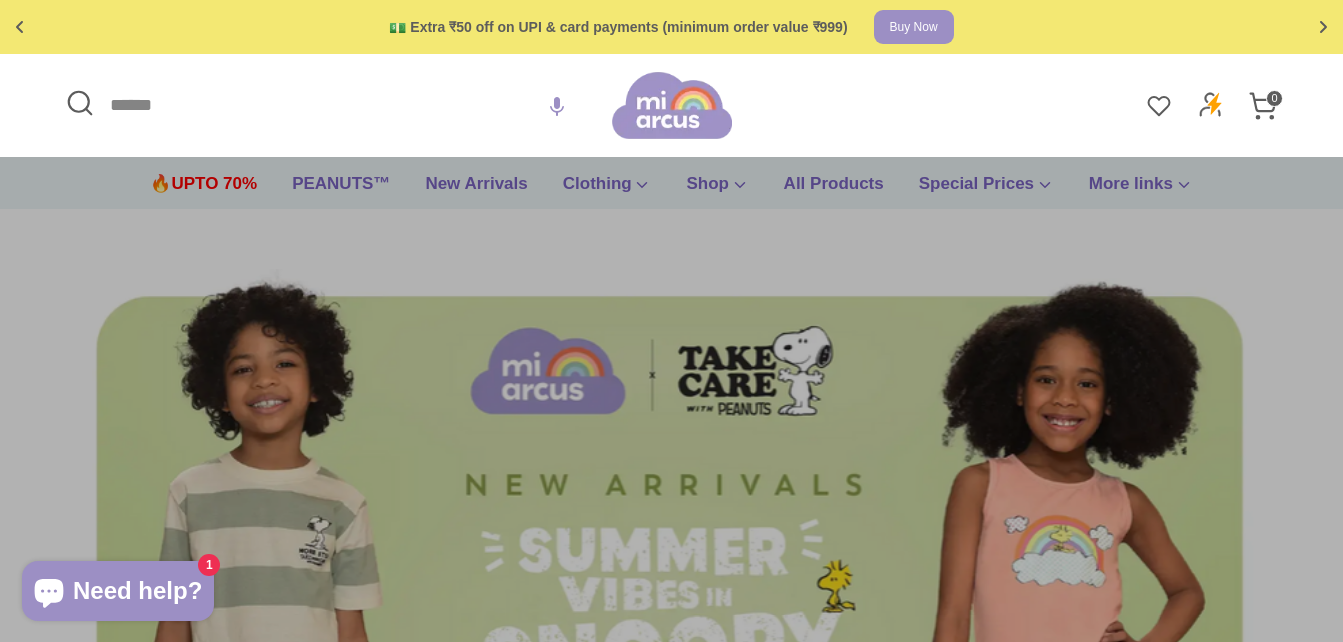 scroll, scrollTop: 0, scrollLeft: 0, axis: both 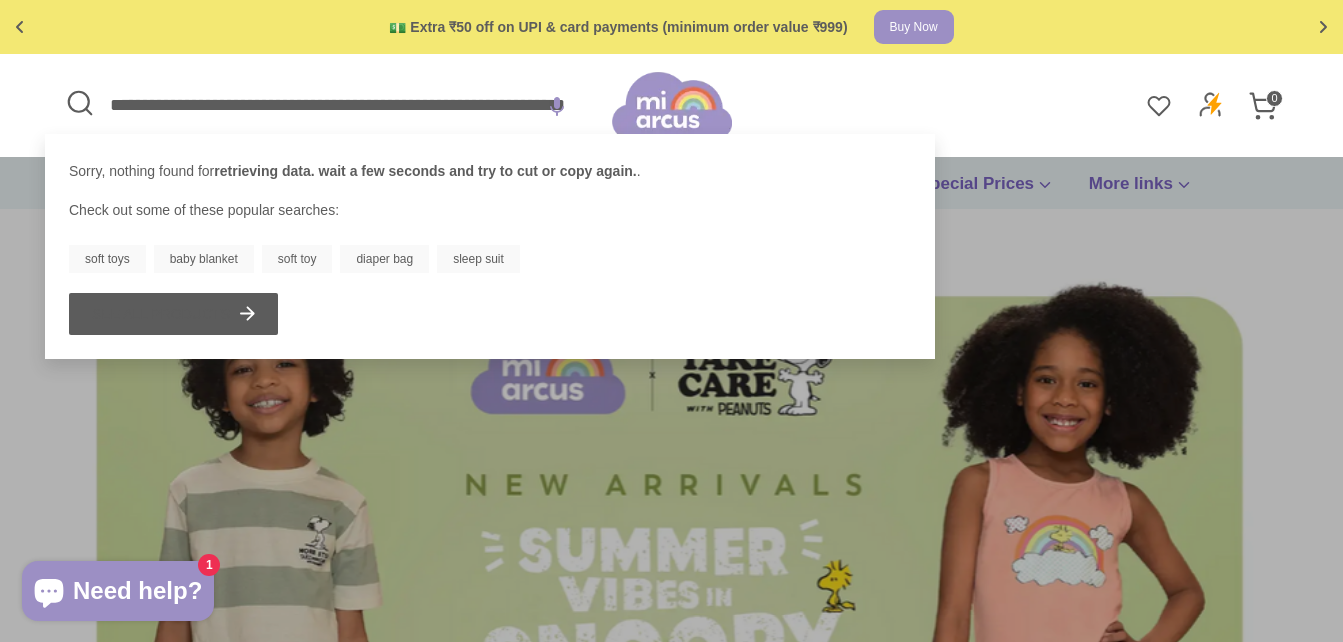 type on "**********" 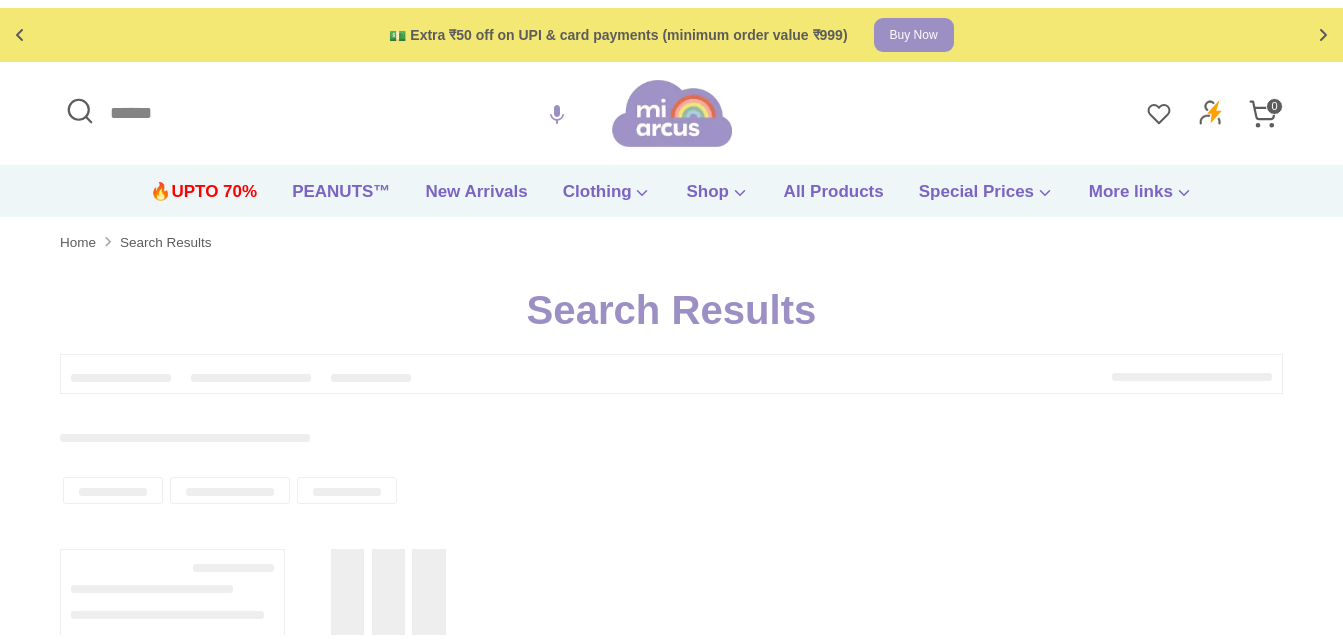 scroll, scrollTop: 0, scrollLeft: 0, axis: both 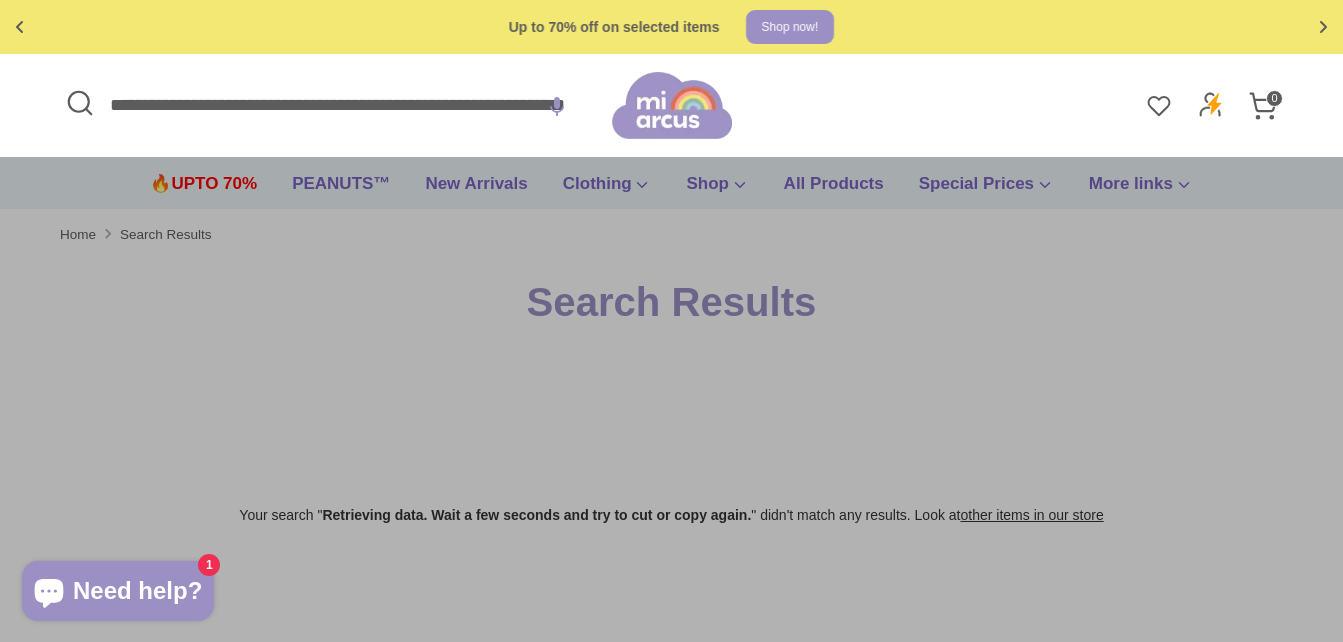 click on "**********" at bounding box center [336, 105] 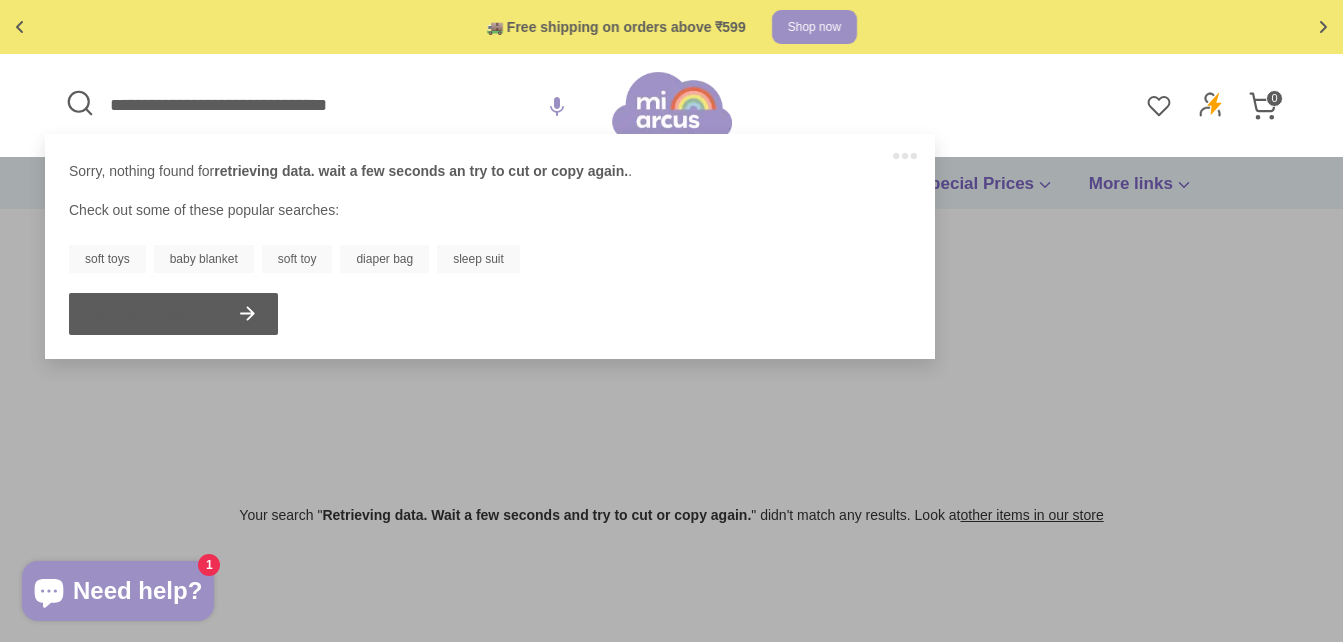 click on "**********" at bounding box center [336, 105] 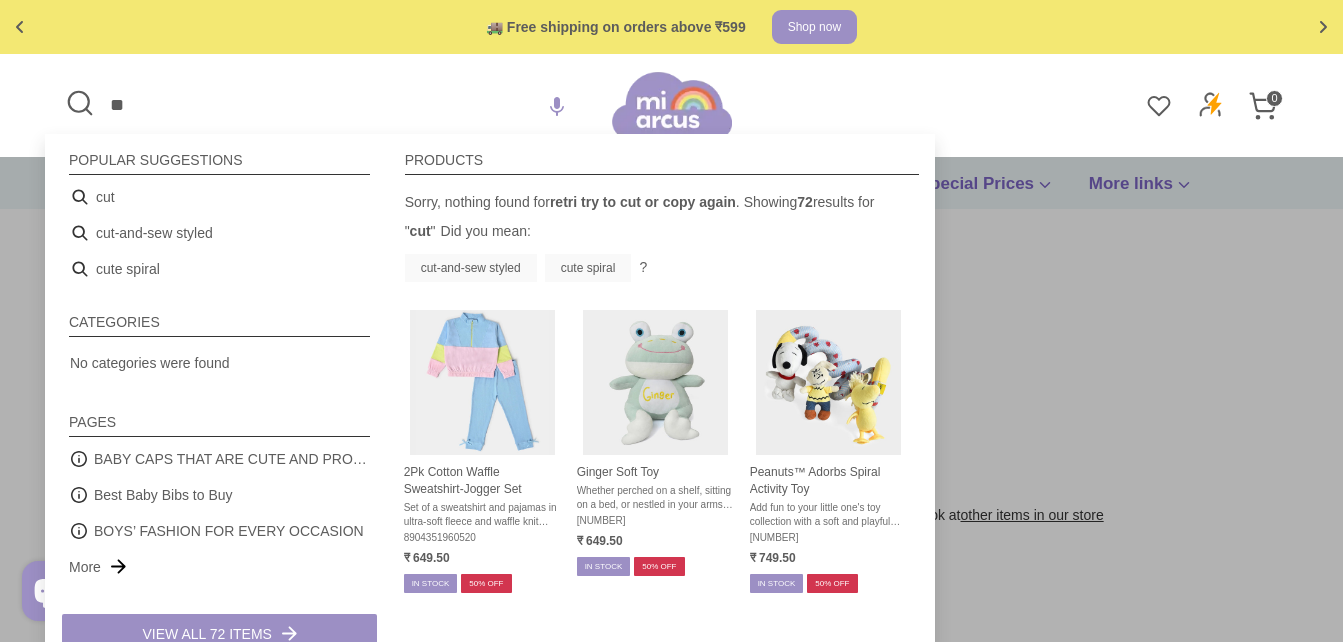 type on "*" 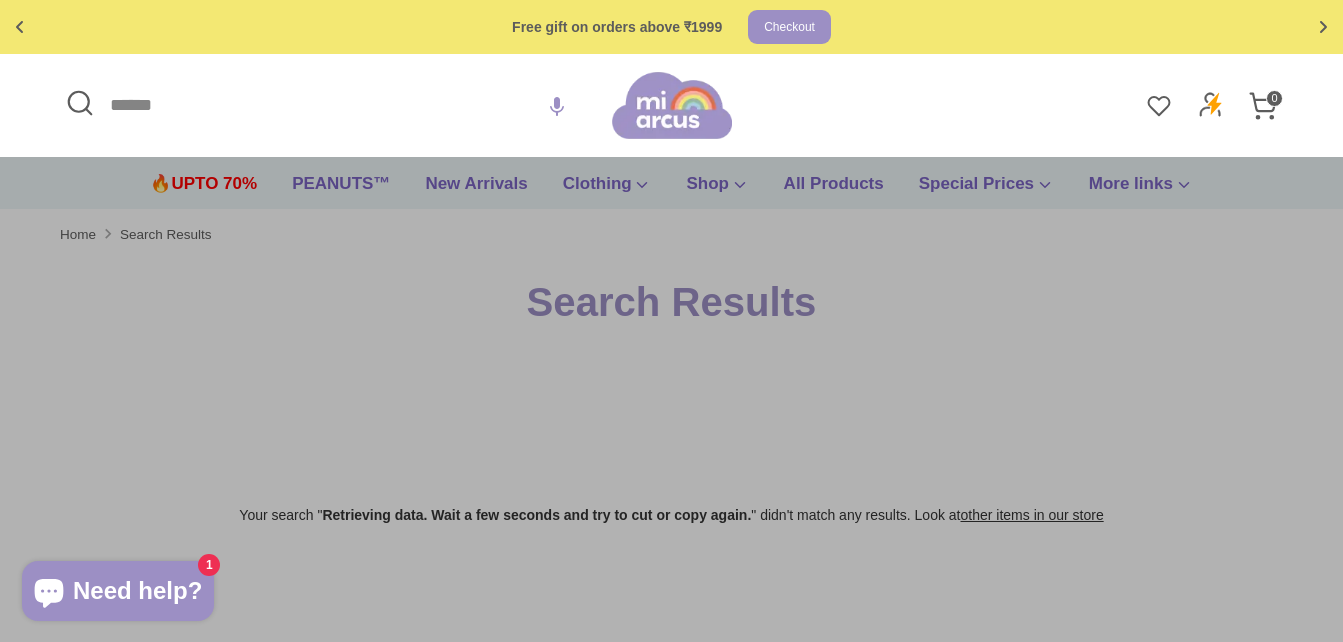 paste on "**********" 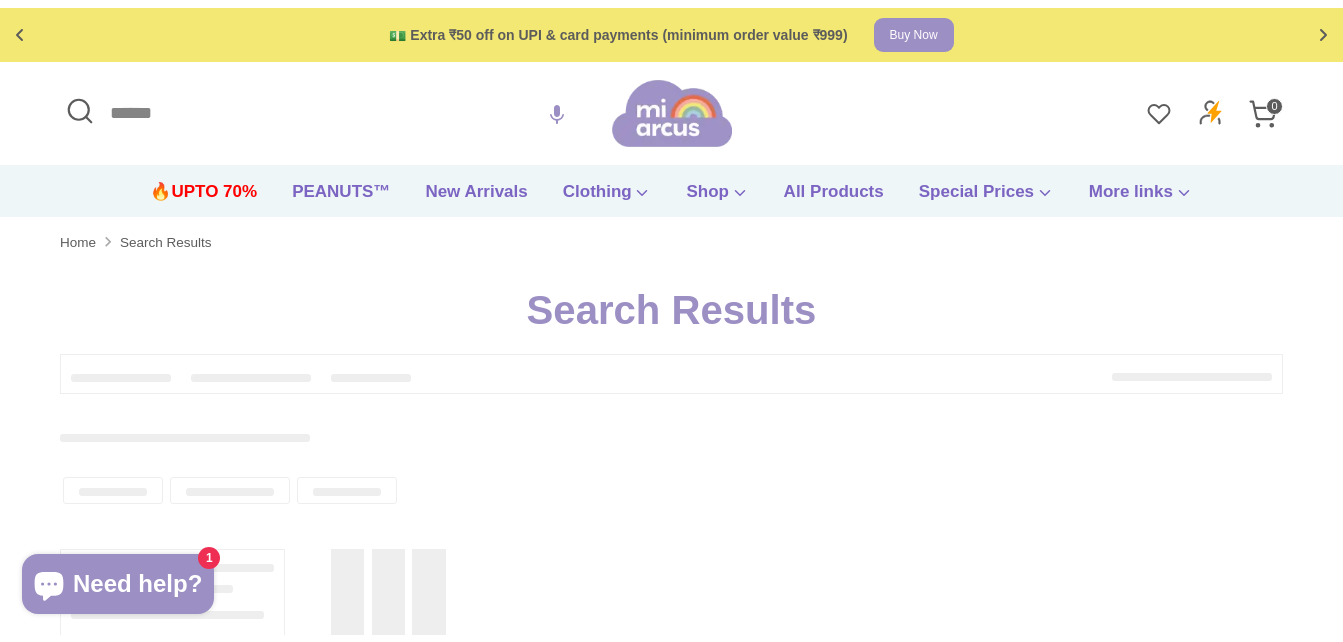 scroll, scrollTop: 0, scrollLeft: 0, axis: both 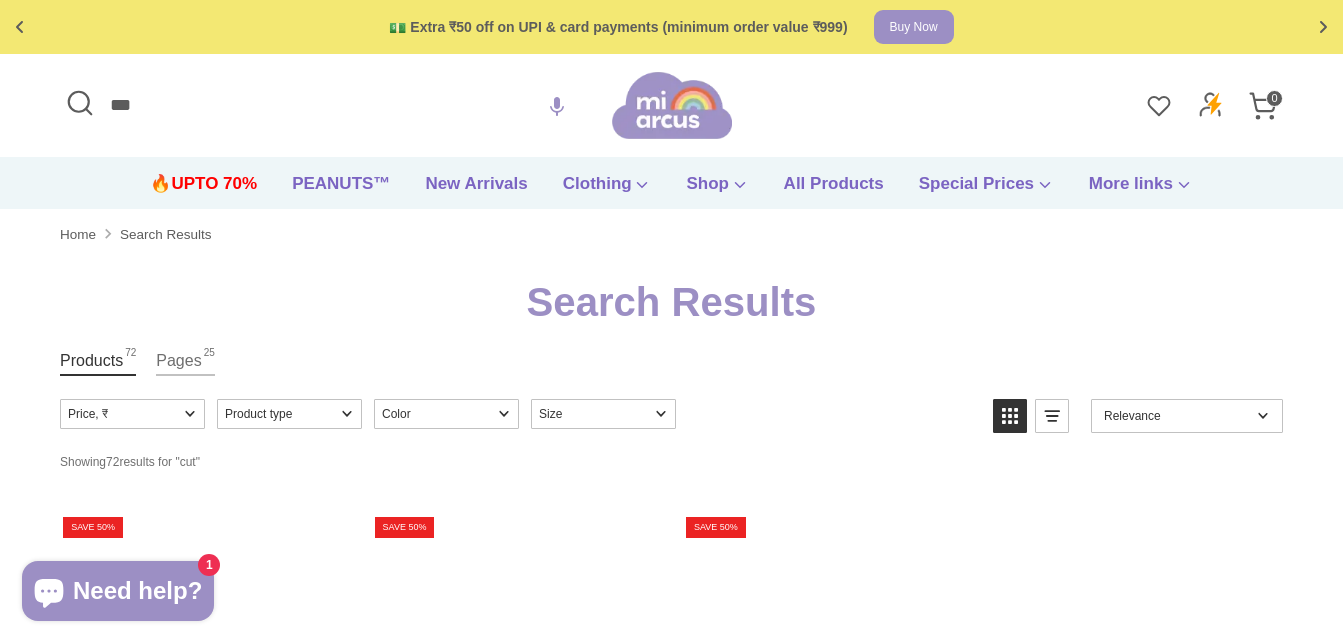click on "***" at bounding box center (336, 105) 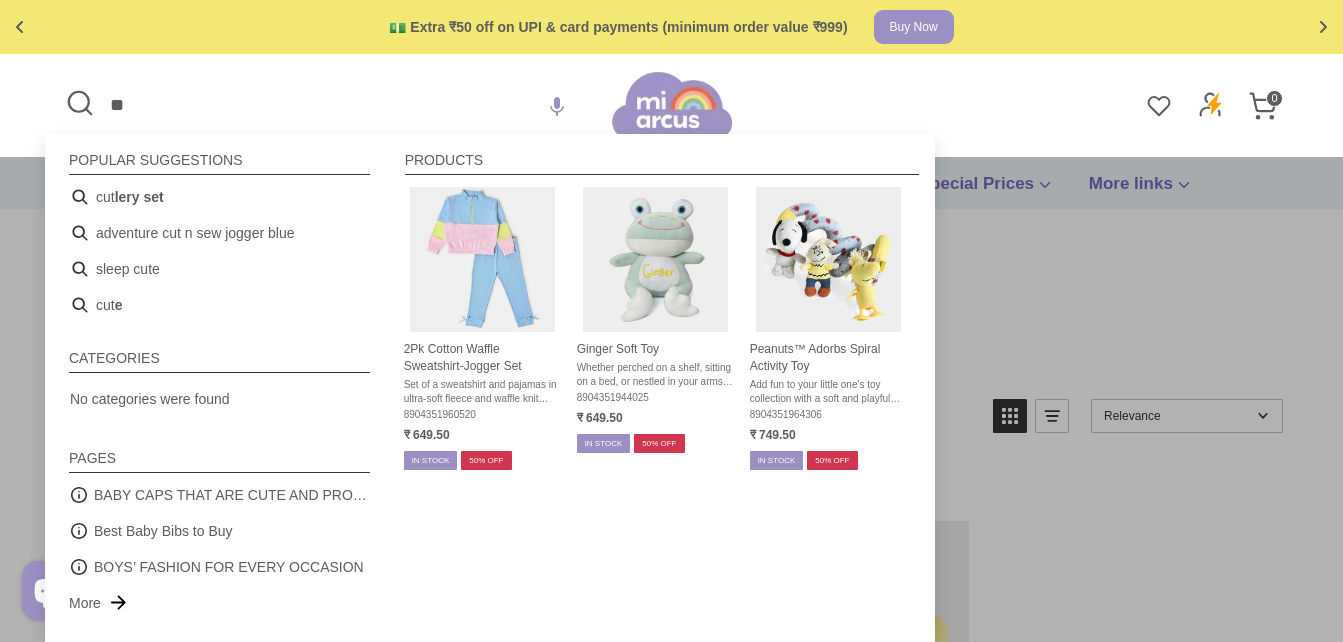 type on "*" 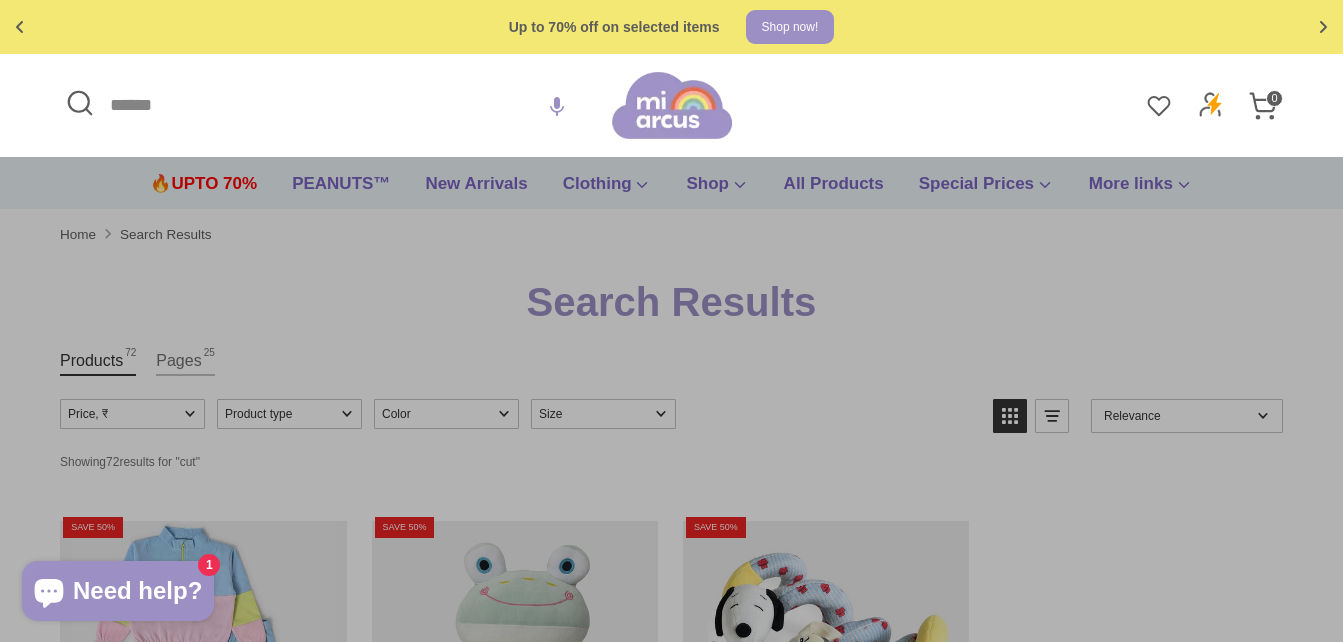 paste on "**********" 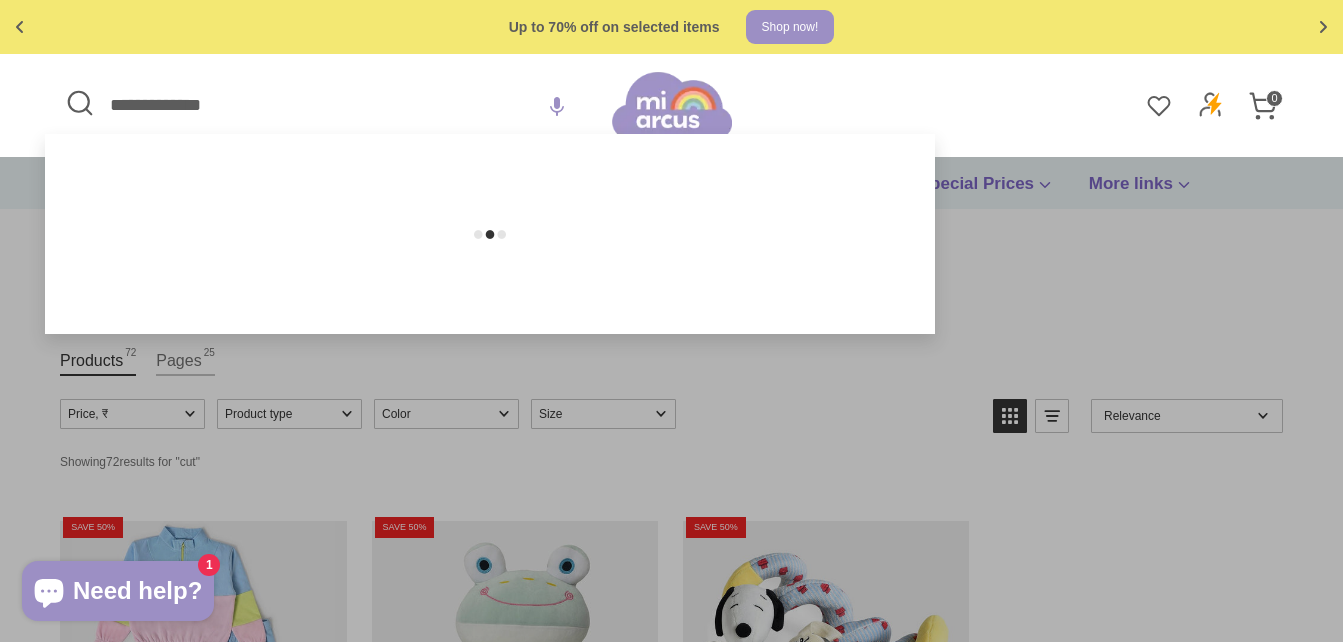 type on "**********" 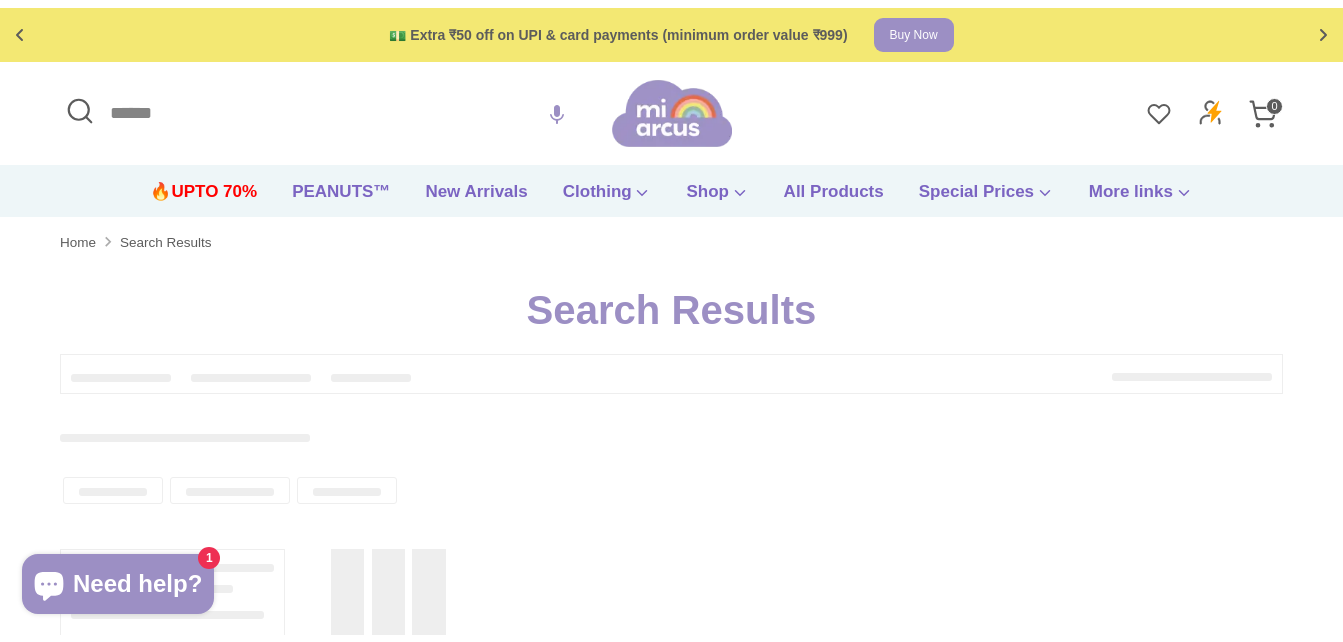 scroll, scrollTop: 0, scrollLeft: 0, axis: both 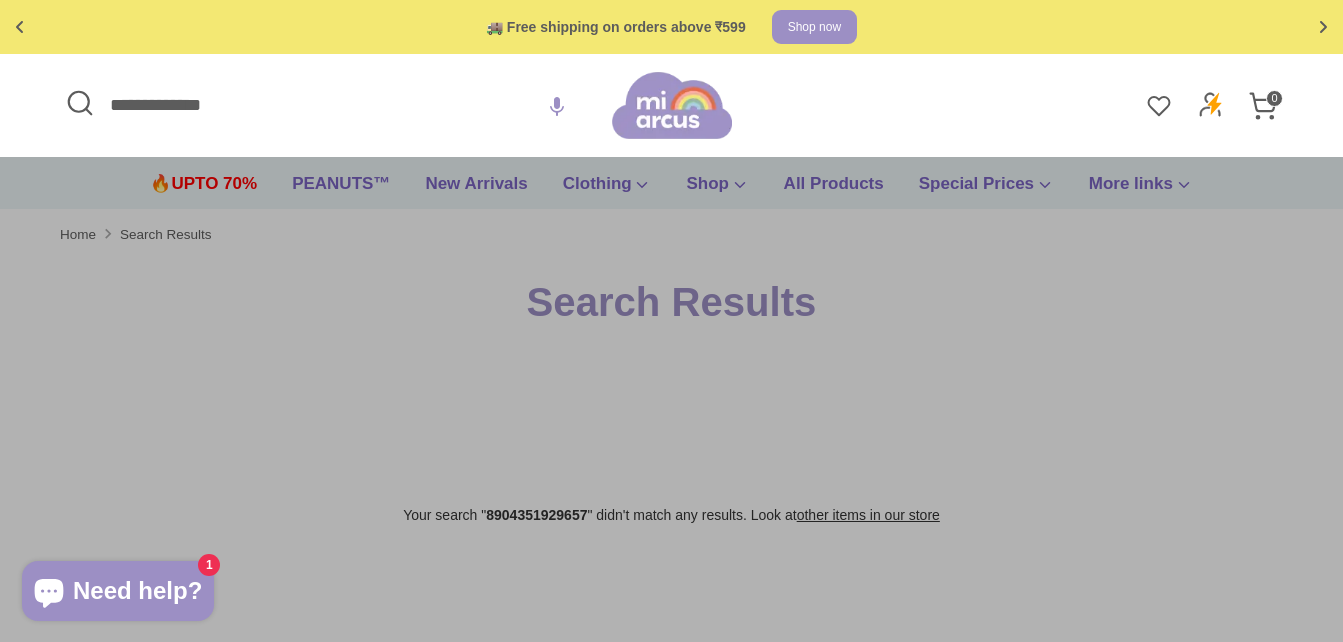 drag, startPoint x: 246, startPoint y: 104, endPoint x: -4, endPoint y: 104, distance: 250 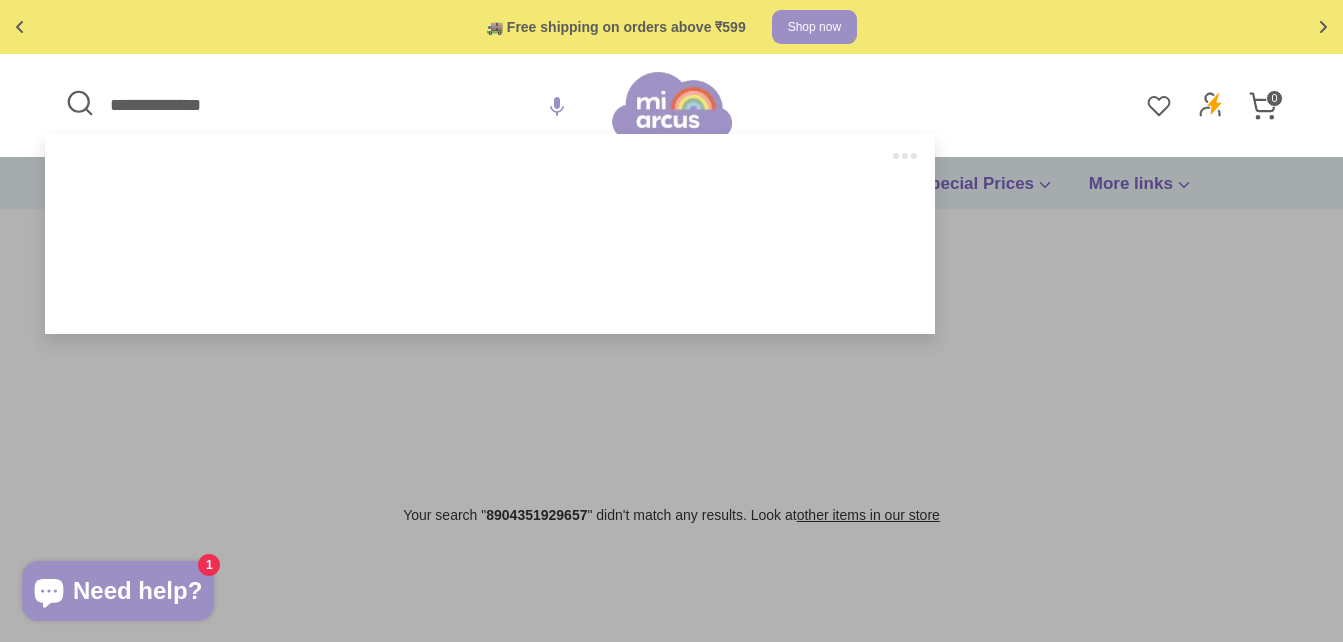 paste 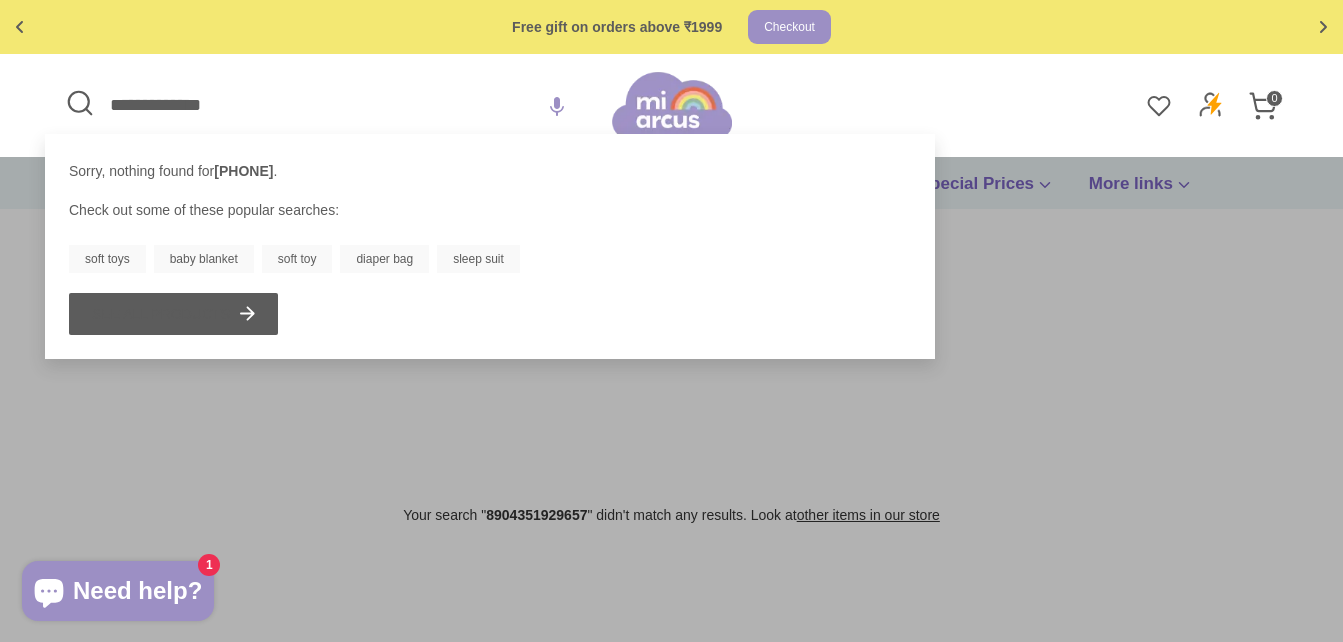 type on "**********" 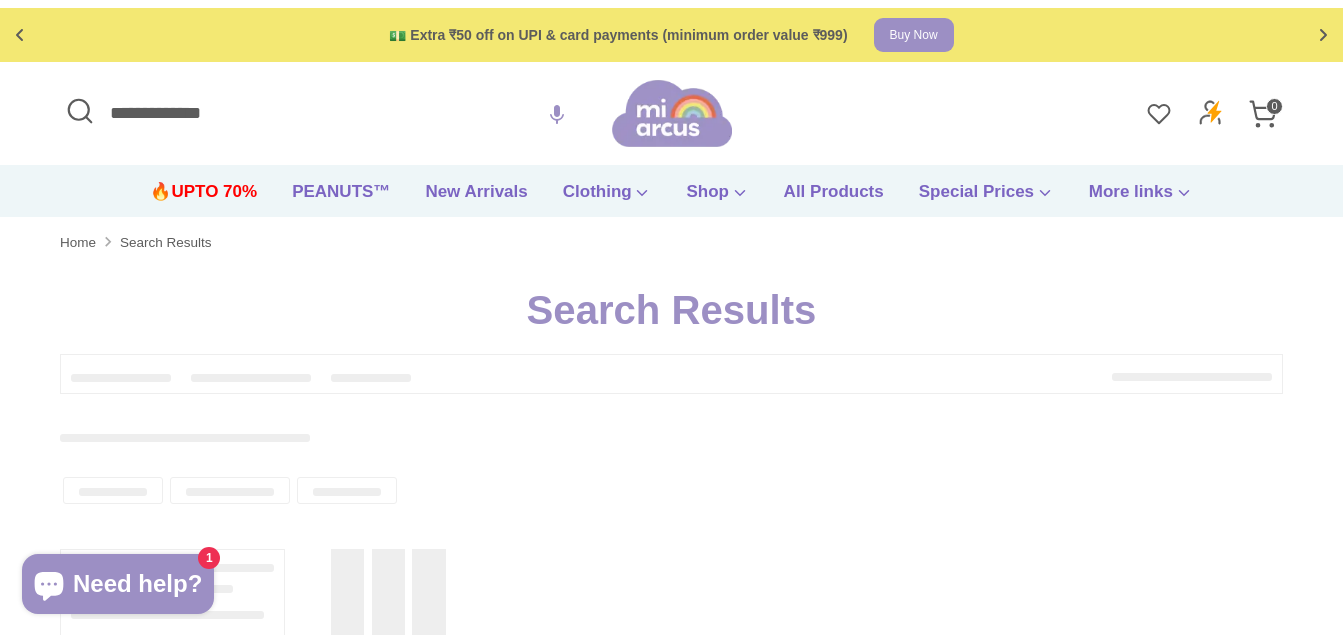 scroll, scrollTop: 0, scrollLeft: 0, axis: both 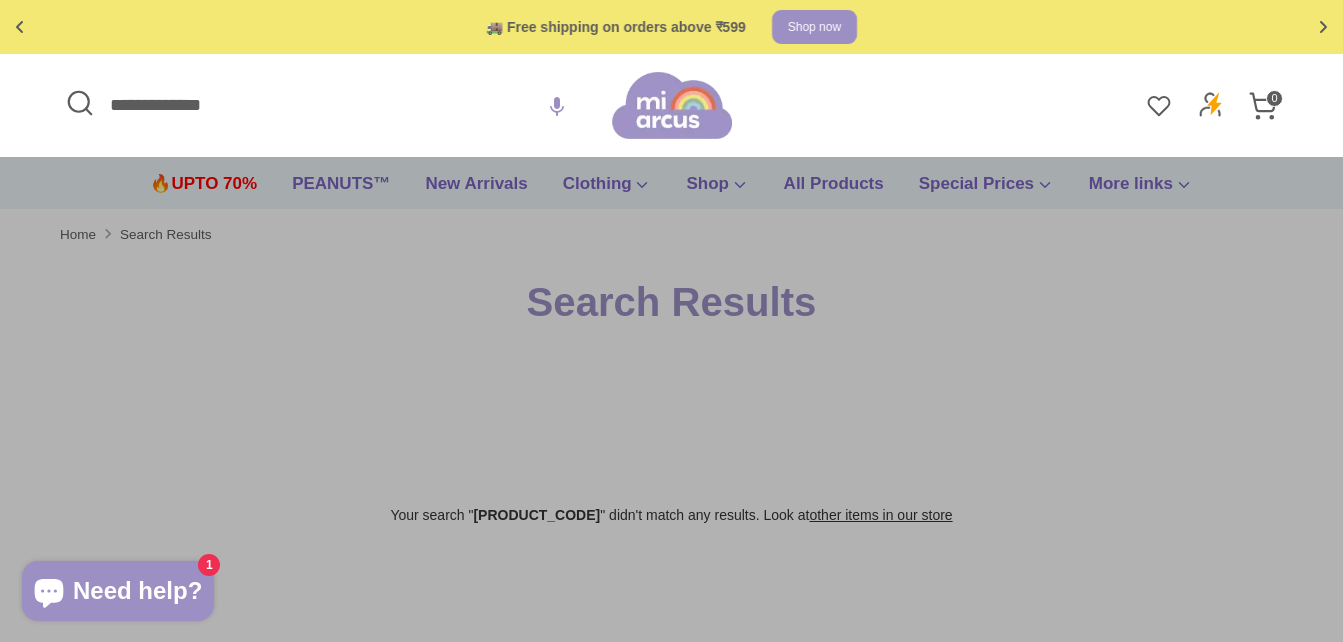 drag, startPoint x: 315, startPoint y: 99, endPoint x: -4, endPoint y: 54, distance: 322.15836 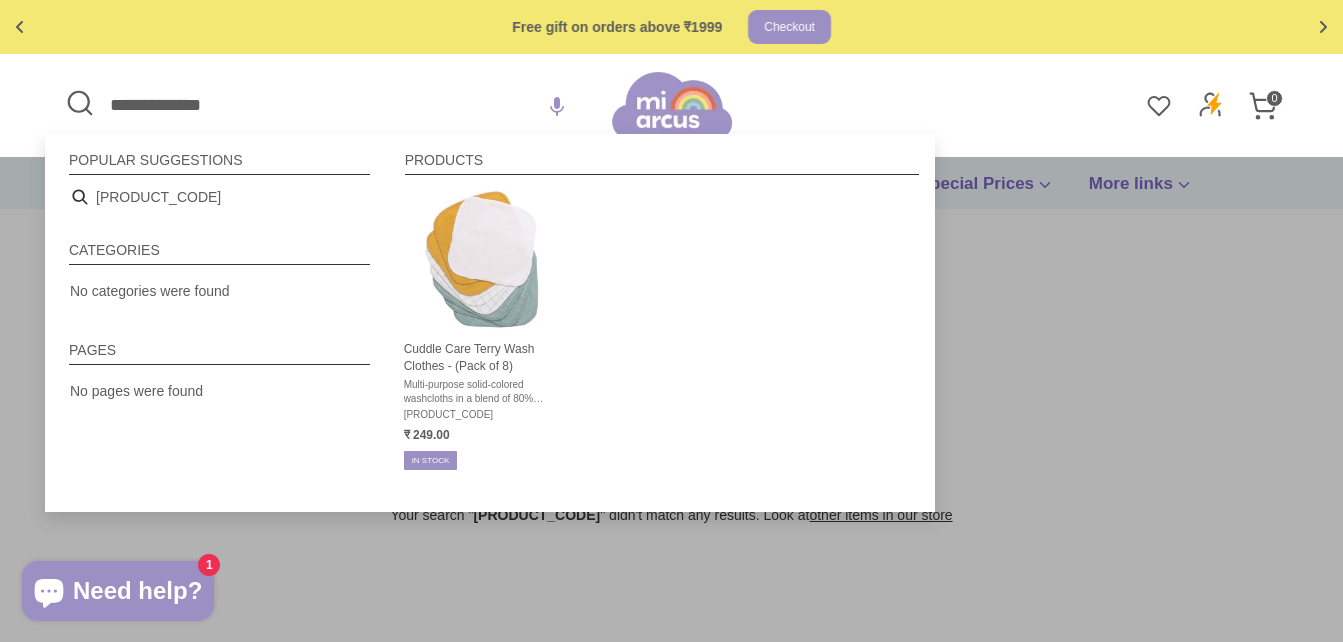 type on "**********" 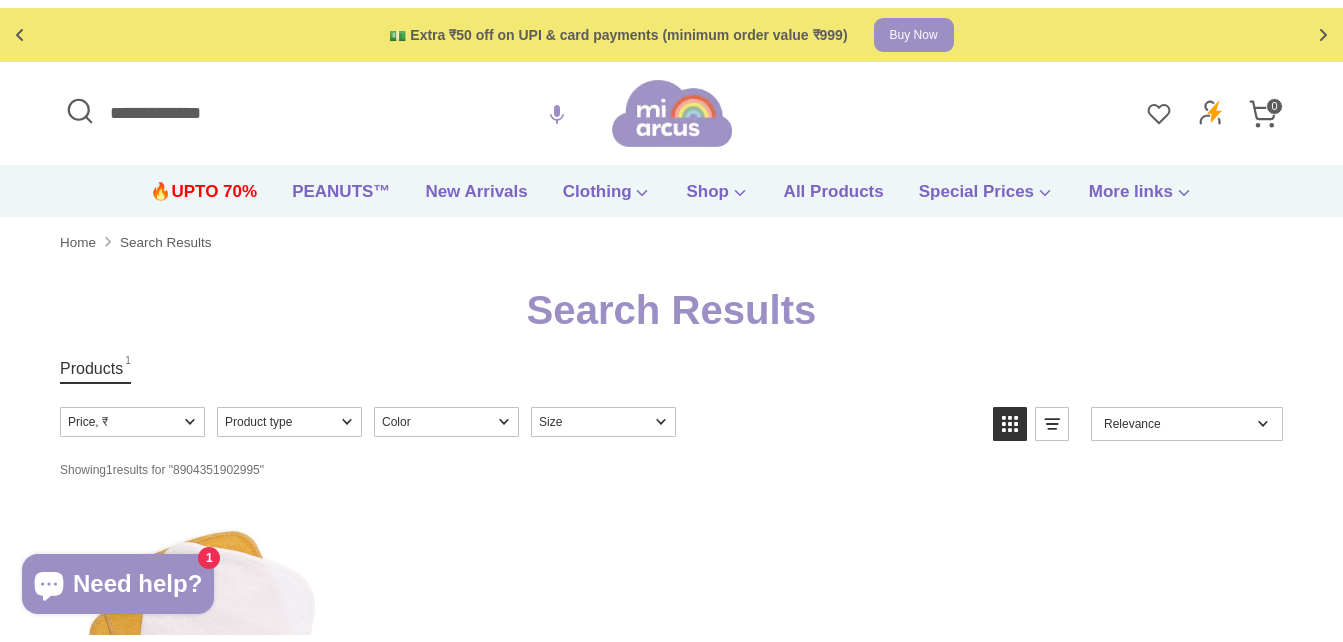 scroll, scrollTop: 0, scrollLeft: 0, axis: both 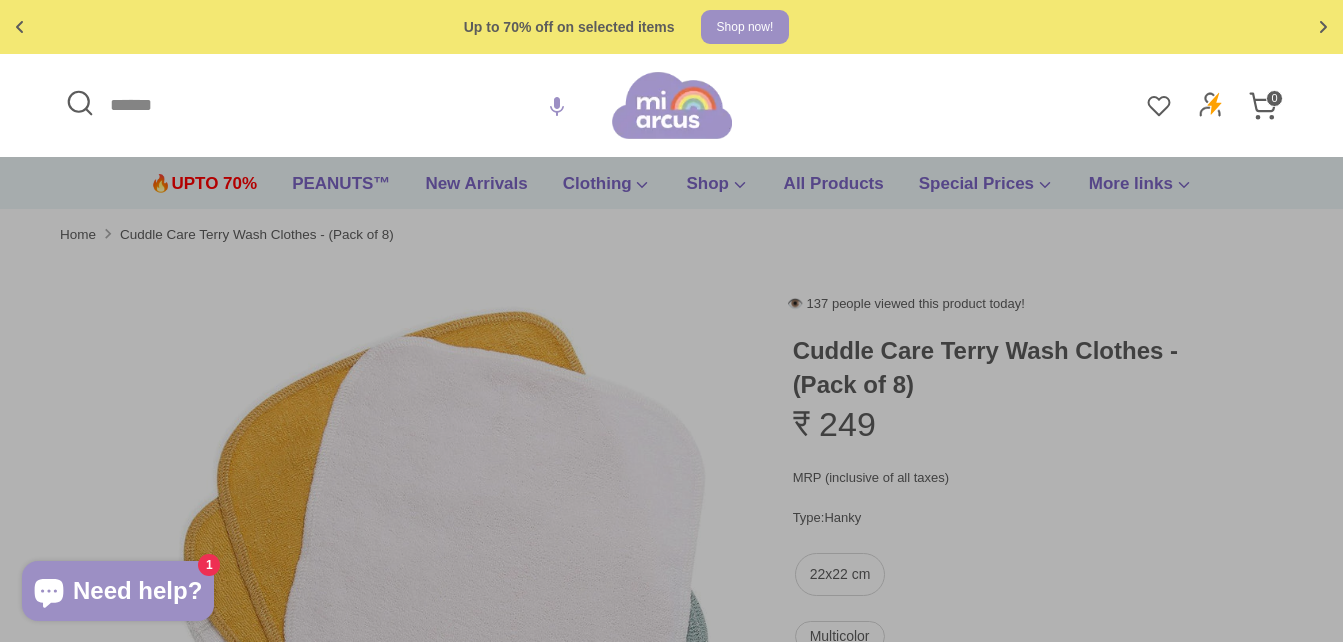 click on "Search" at bounding box center [336, 105] 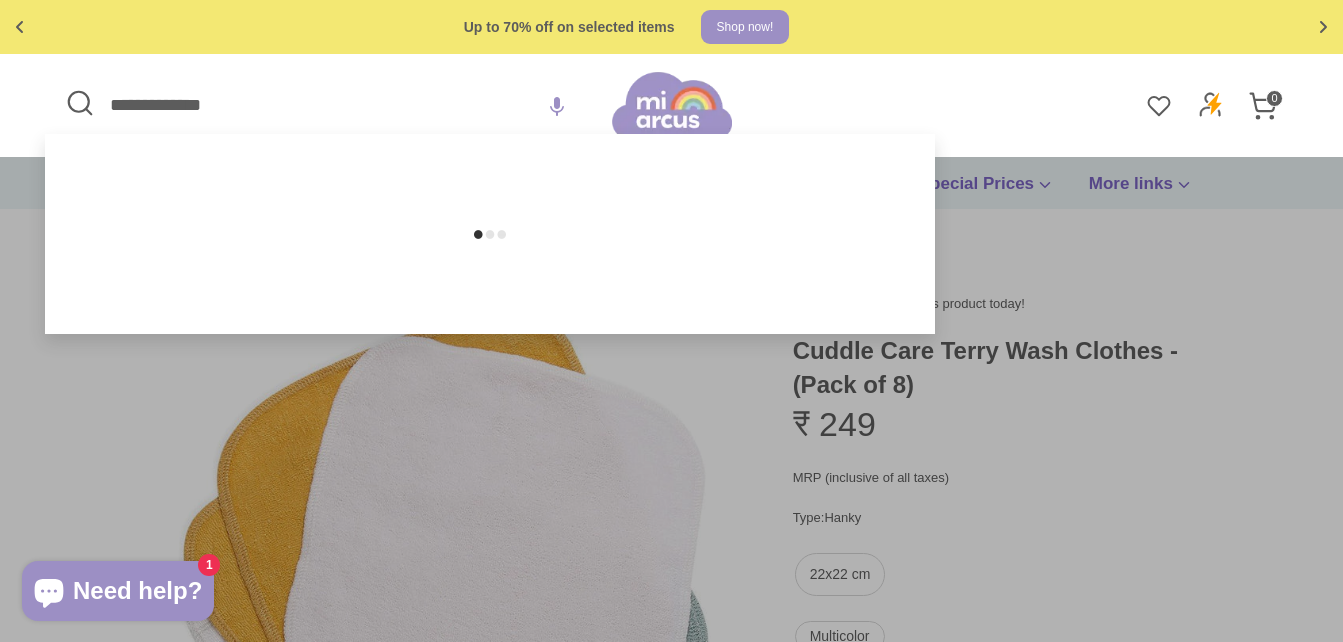 type on "**********" 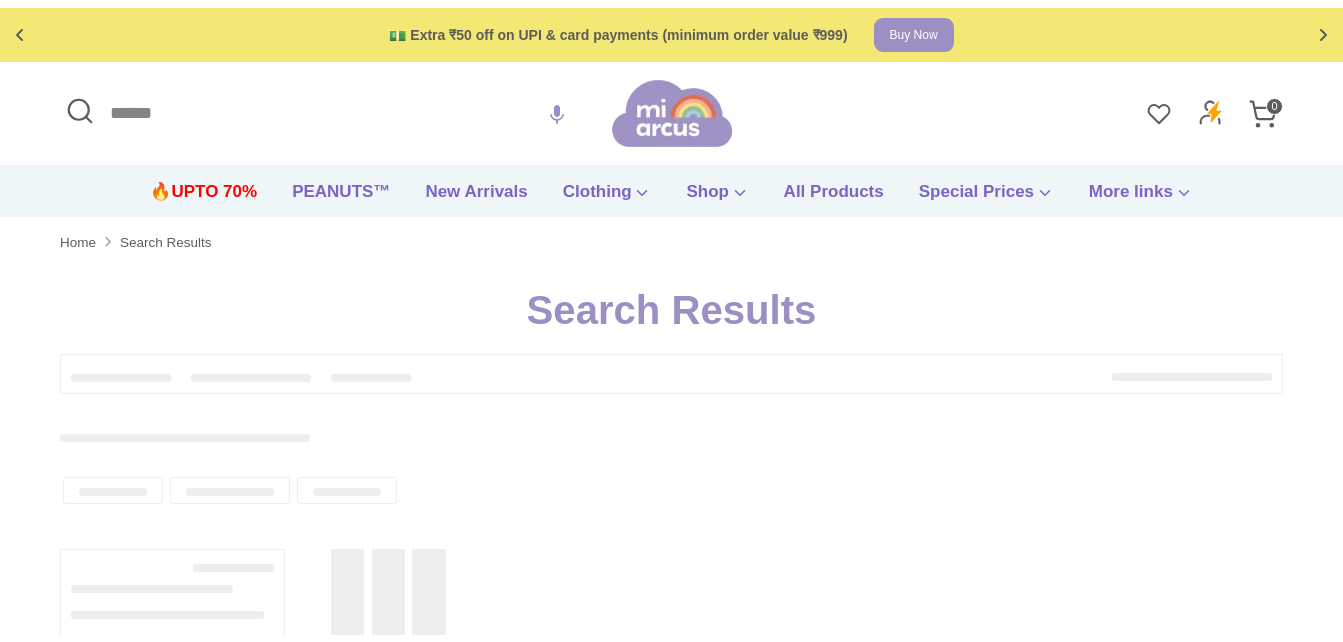 scroll, scrollTop: 0, scrollLeft: 0, axis: both 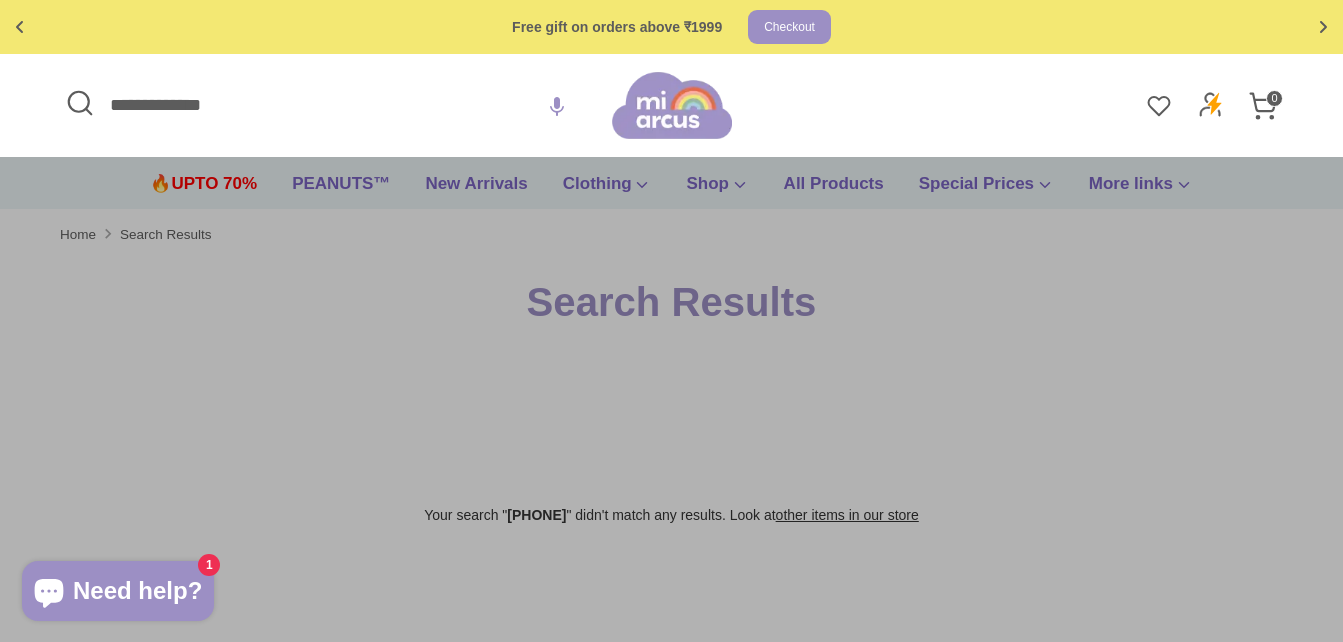 drag, startPoint x: 282, startPoint y: 101, endPoint x: -4, endPoint y: 102, distance: 286.00174 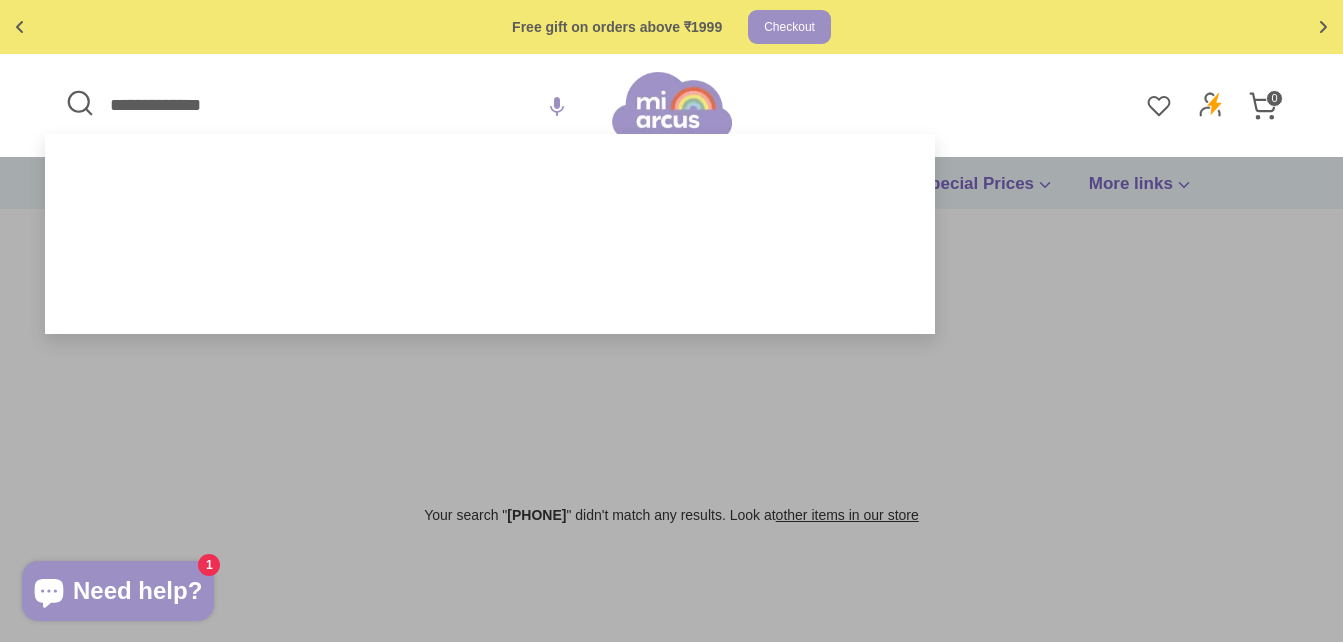 paste 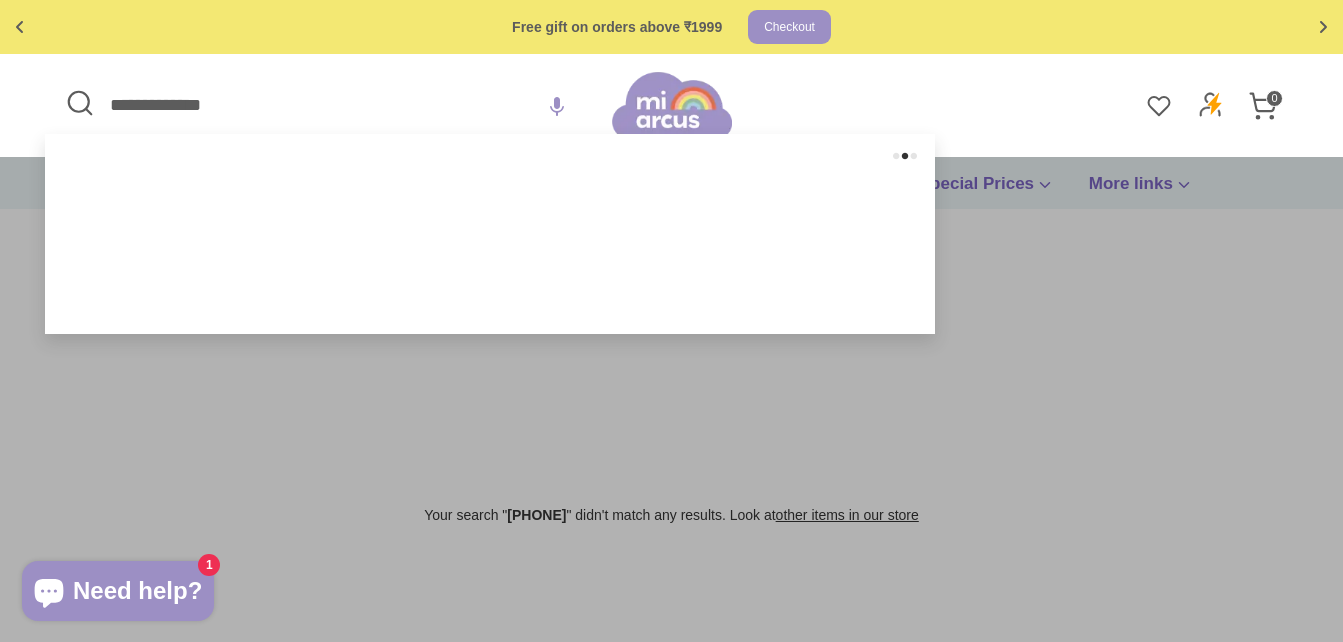 type on "**********" 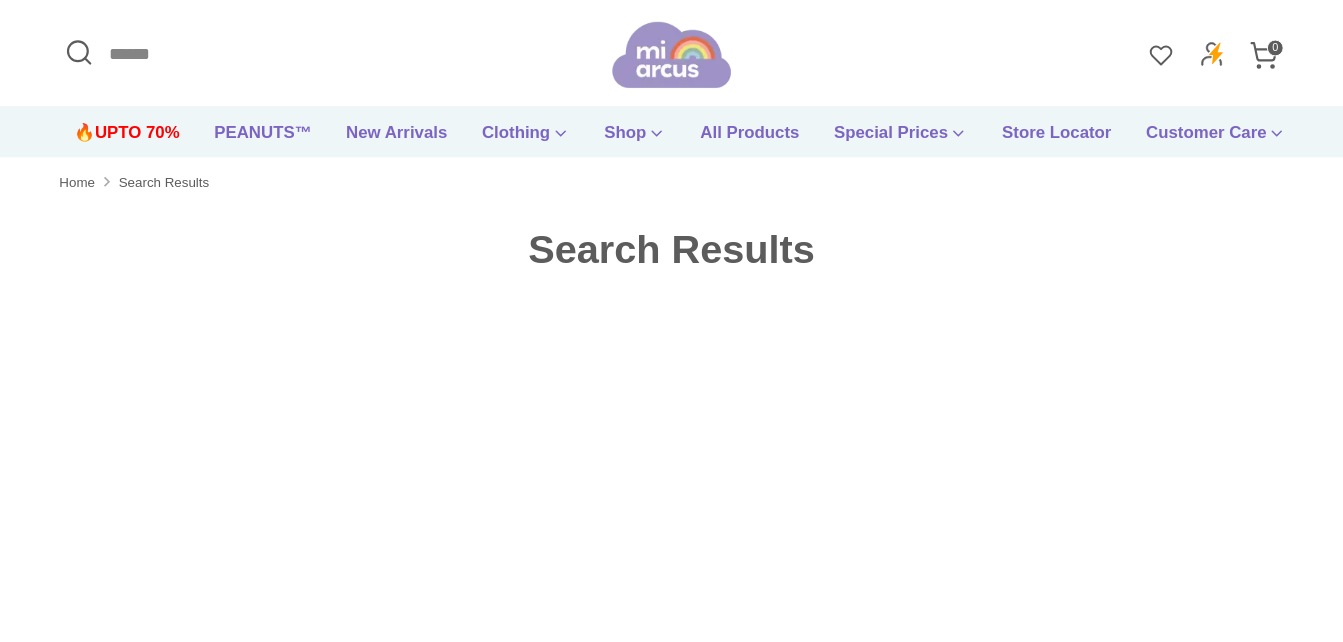 scroll, scrollTop: 0, scrollLeft: 0, axis: both 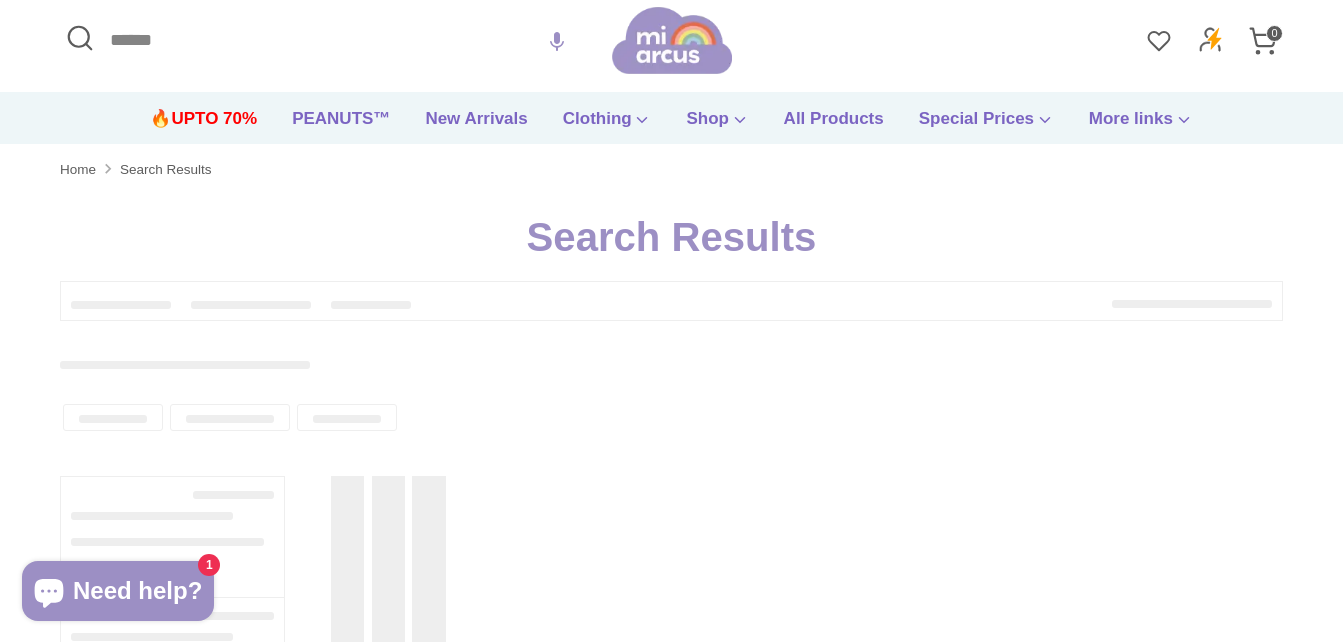 type on "**********" 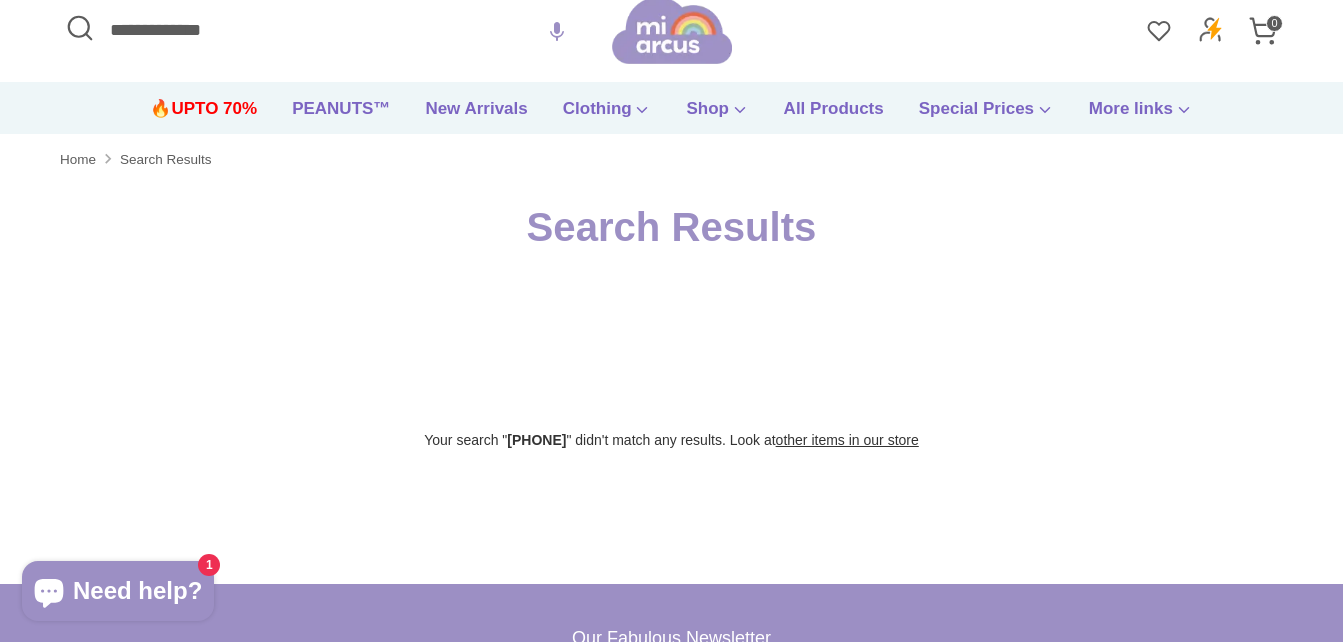 scroll, scrollTop: 0, scrollLeft: 0, axis: both 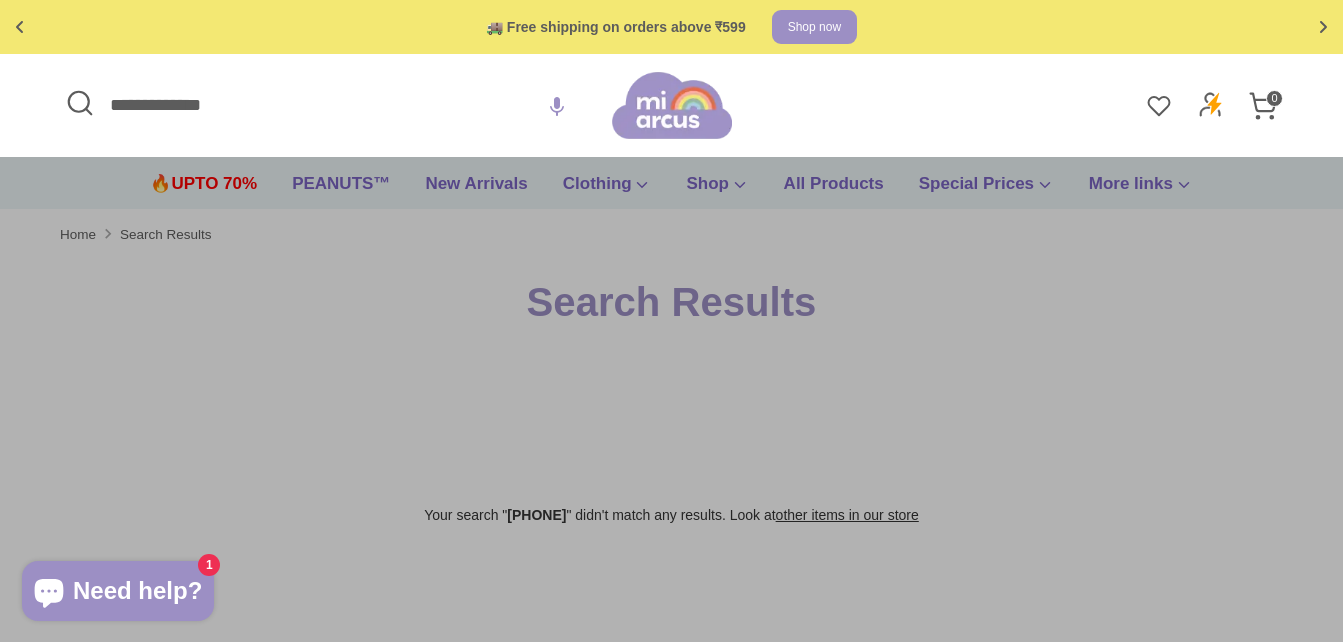 drag, startPoint x: 310, startPoint y: 102, endPoint x: -4, endPoint y: 82, distance: 314.6363 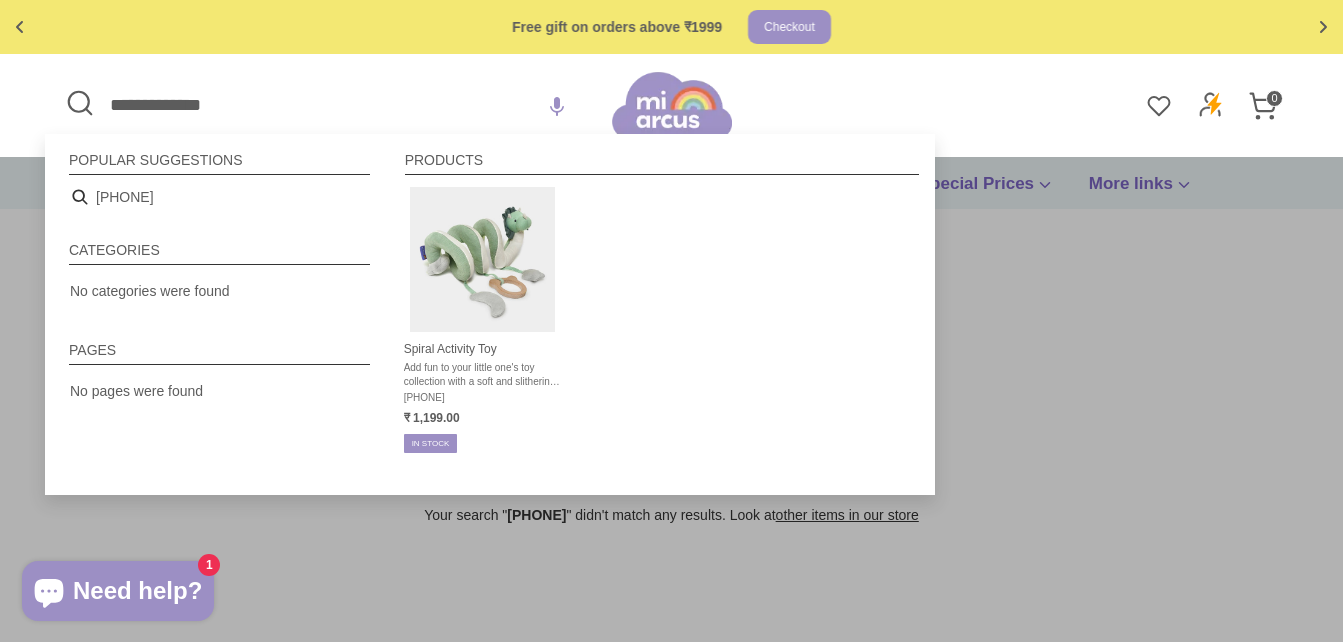 type on "**********" 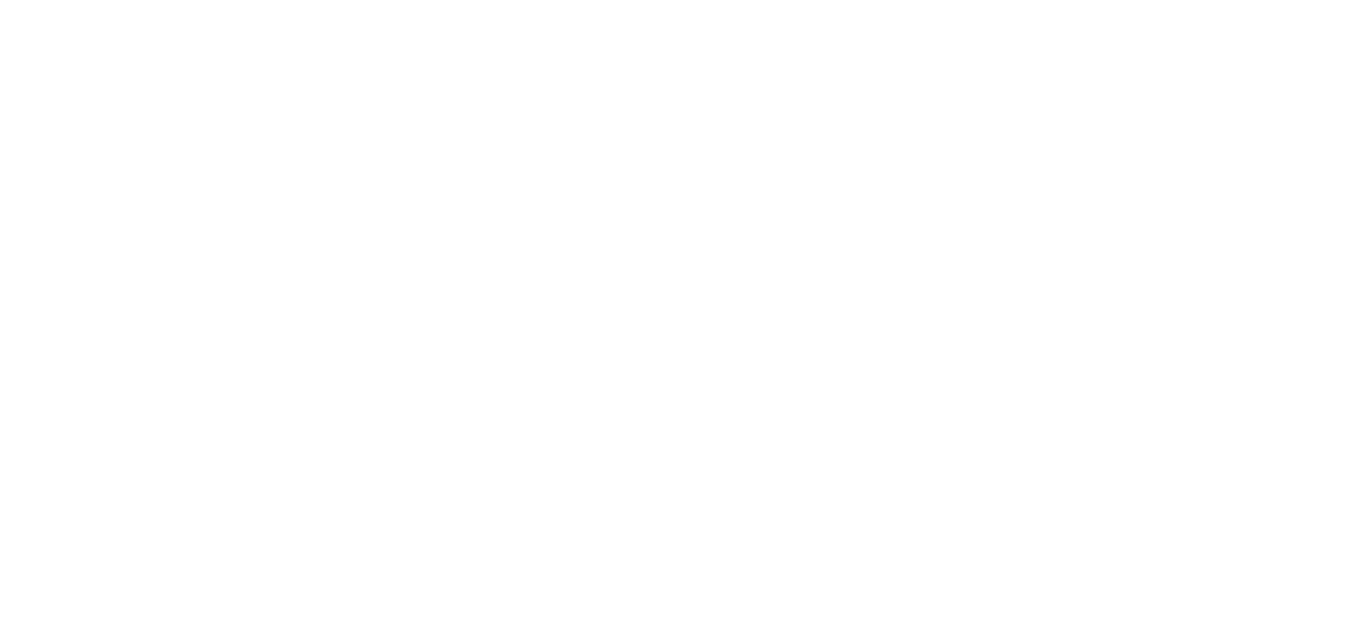 scroll, scrollTop: 0, scrollLeft: 0, axis: both 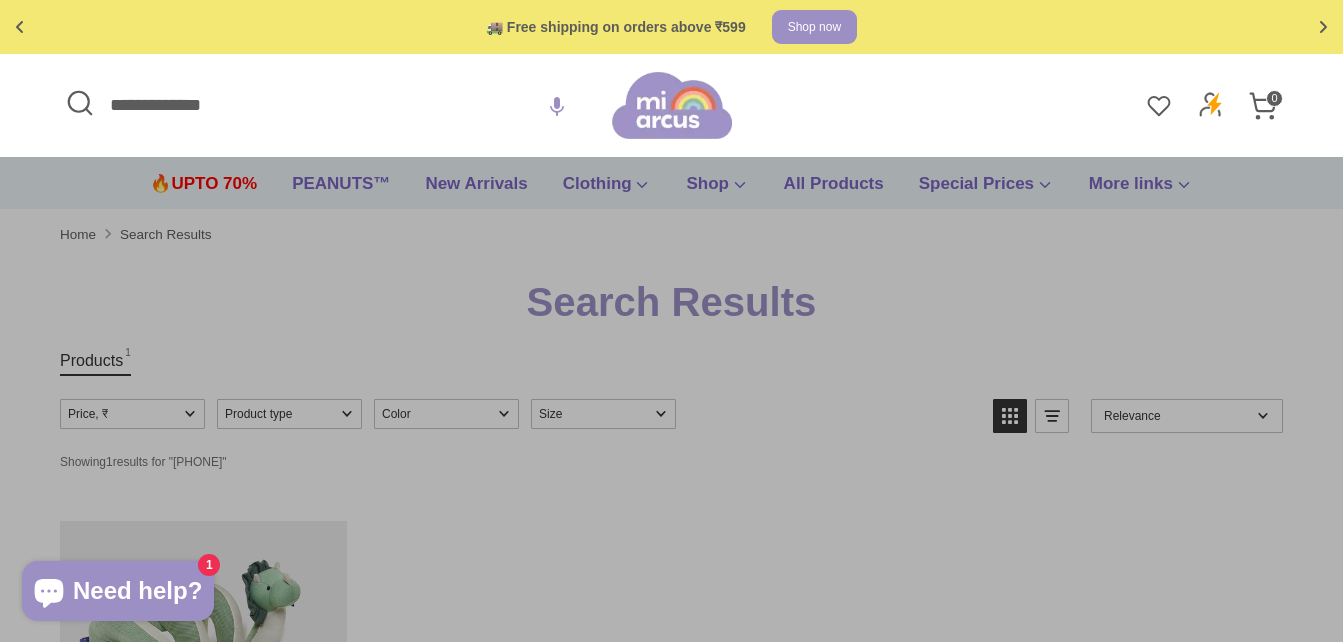 drag, startPoint x: 303, startPoint y: 102, endPoint x: -4, endPoint y: 95, distance: 307.0798 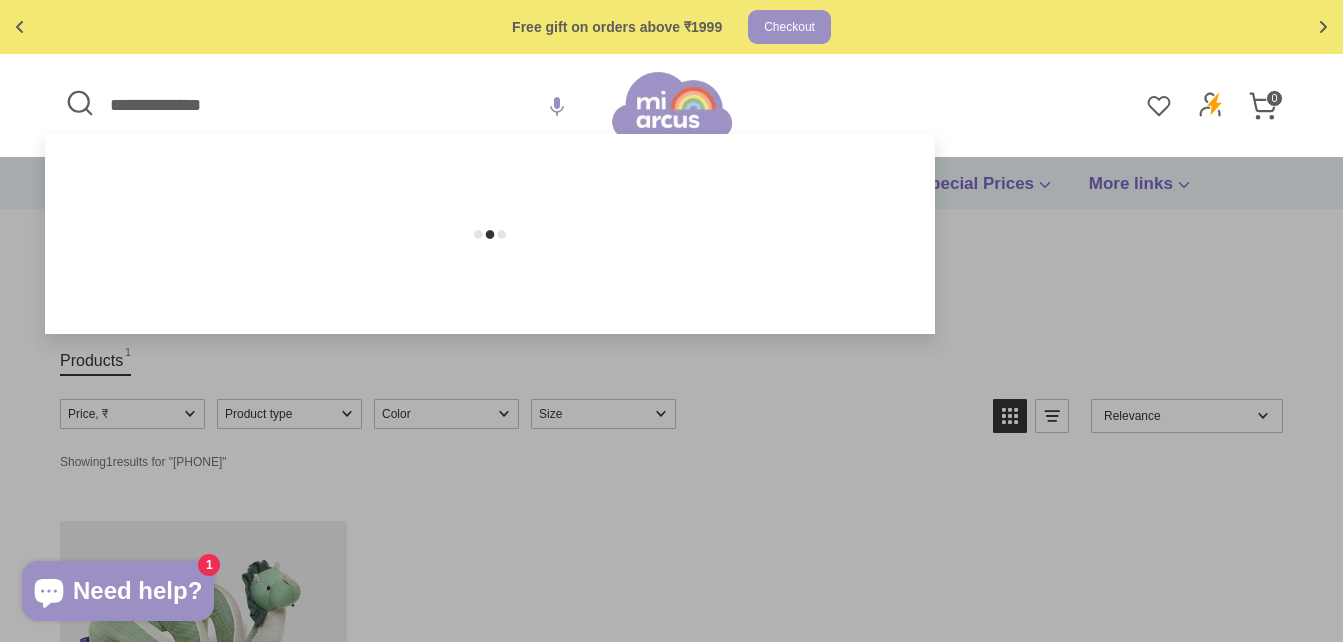 paste 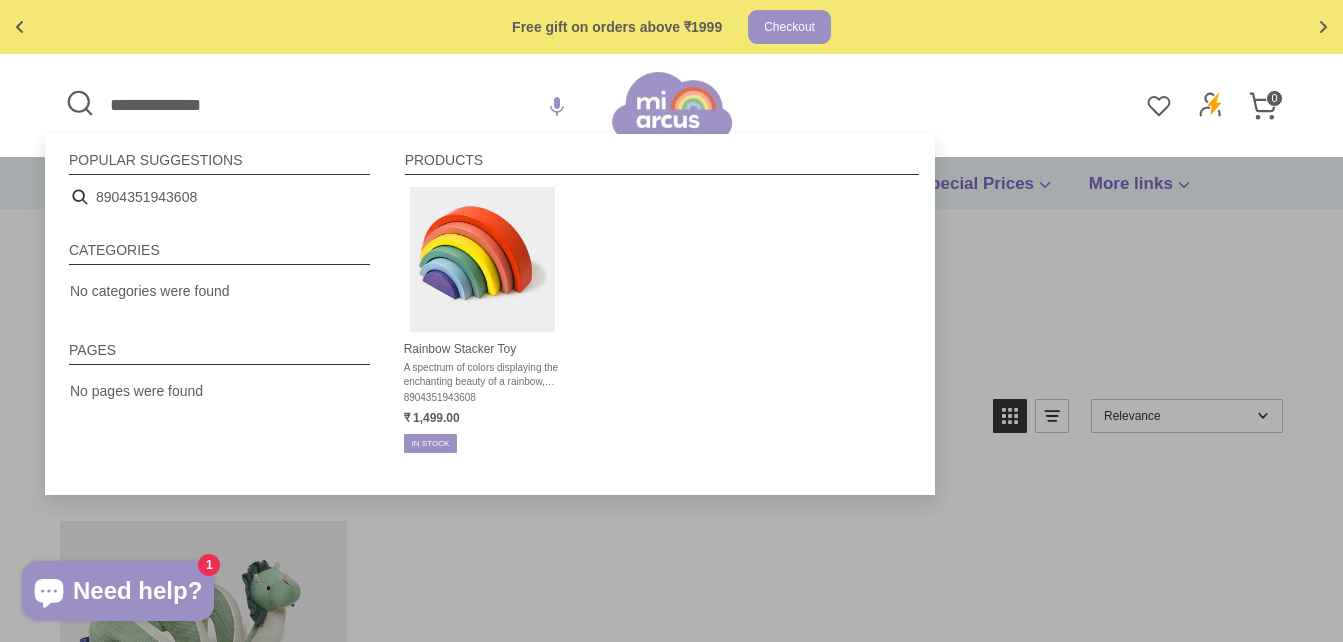 type on "**********" 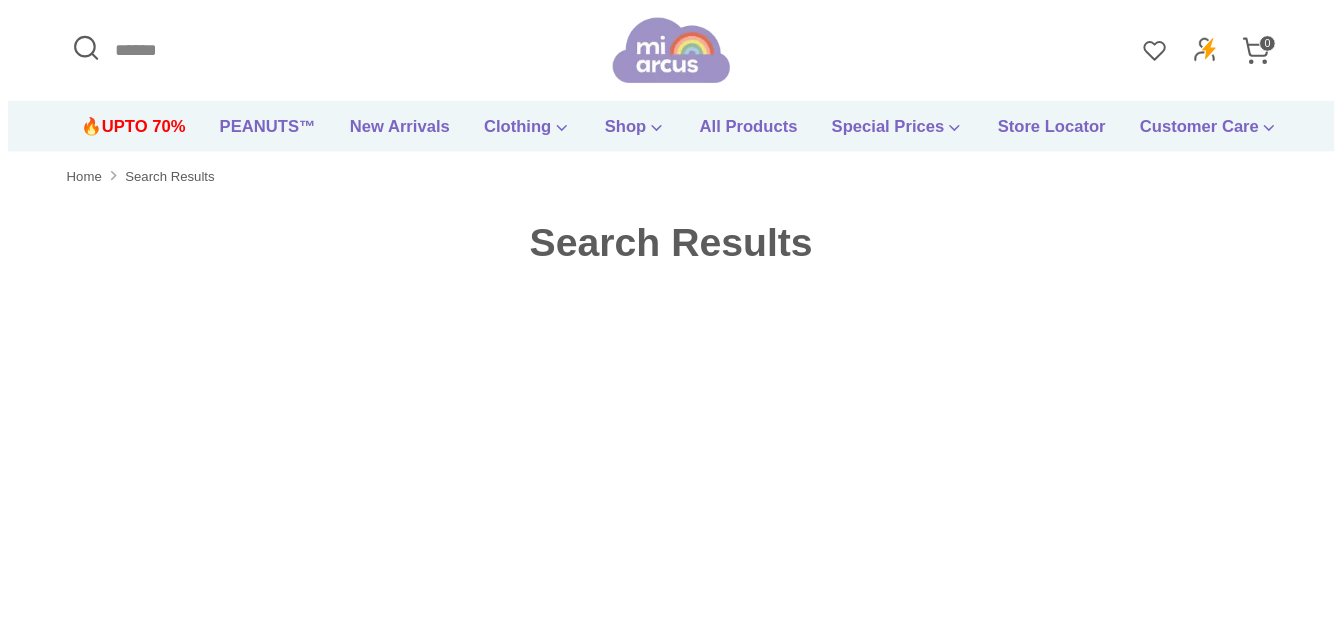 scroll, scrollTop: 0, scrollLeft: 0, axis: both 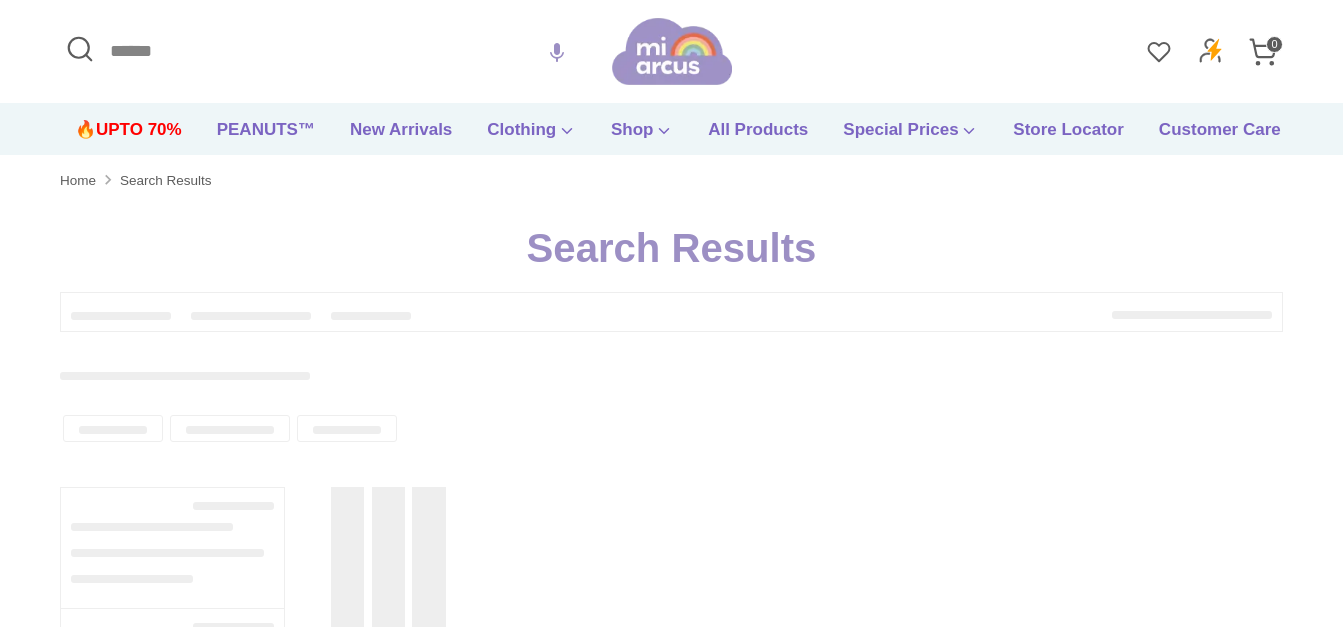type on "**********" 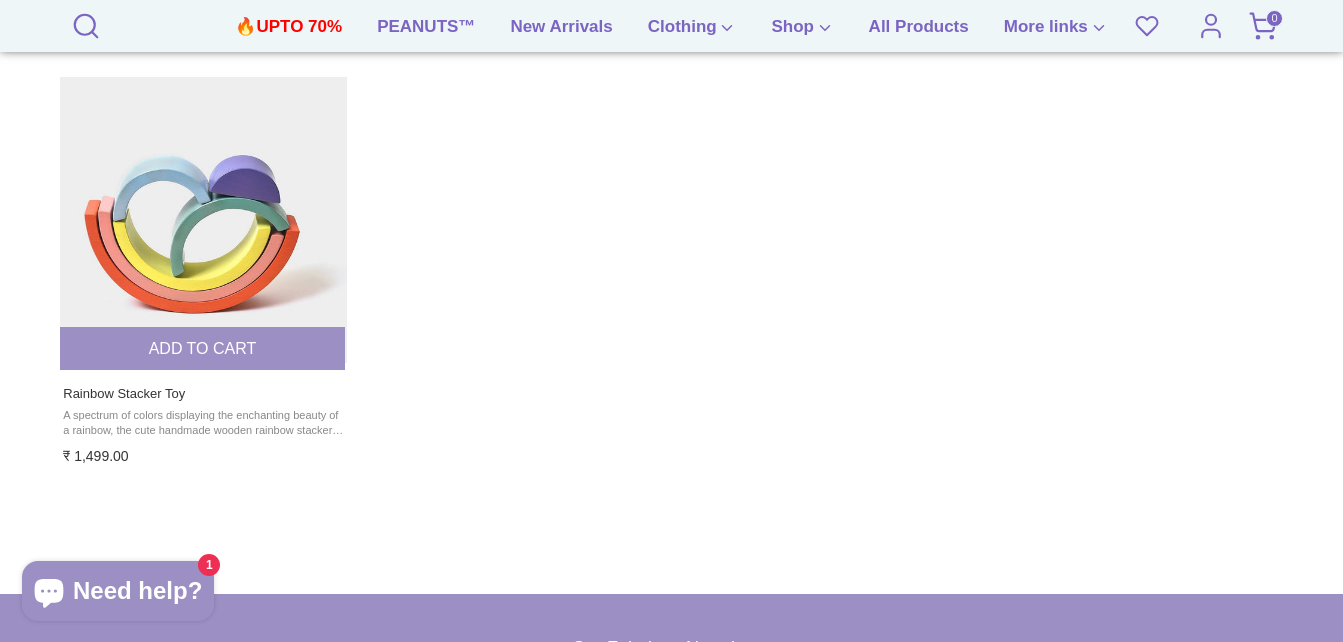 scroll, scrollTop: 454, scrollLeft: 0, axis: vertical 